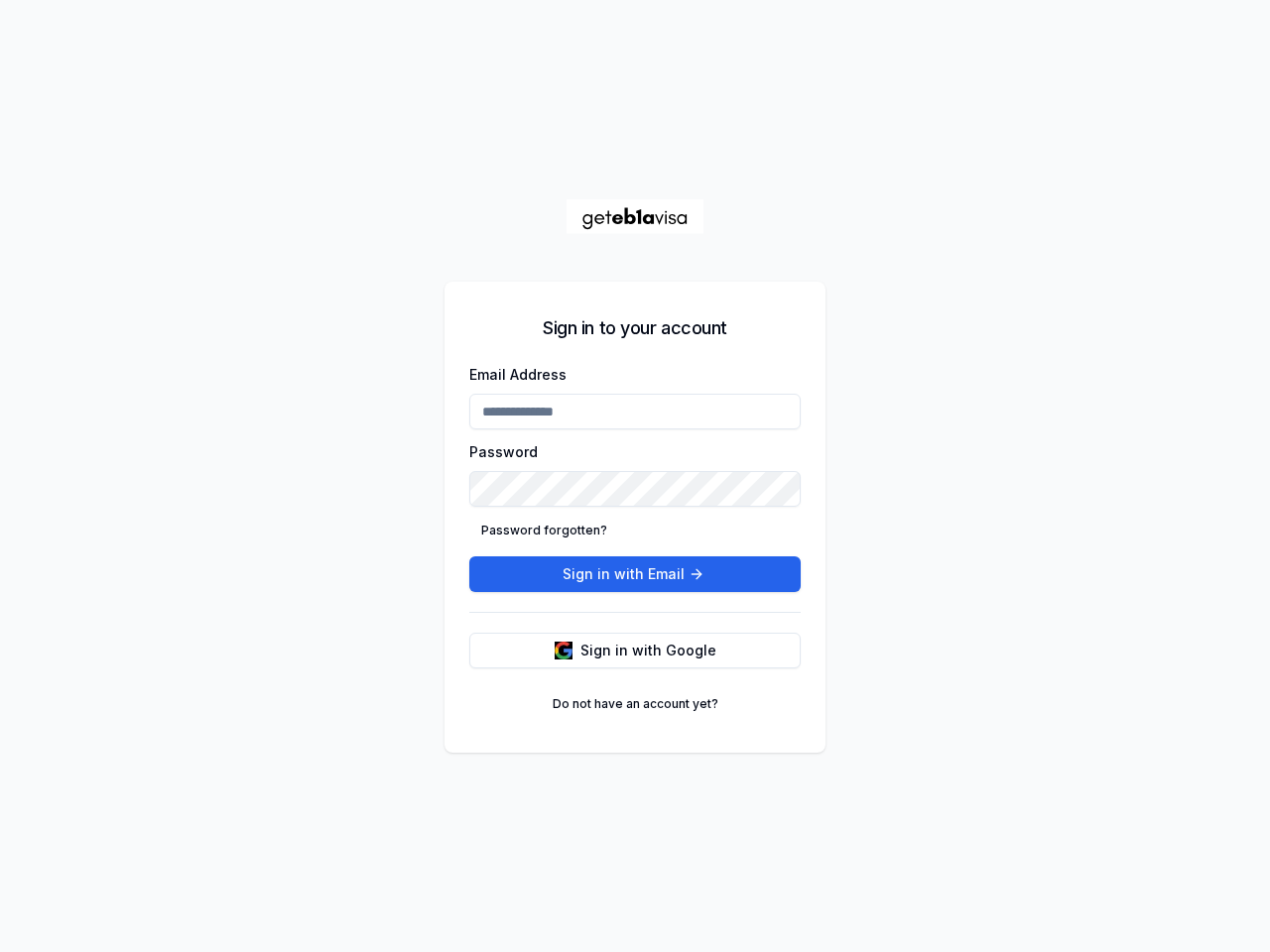 scroll, scrollTop: 0, scrollLeft: 0, axis: both 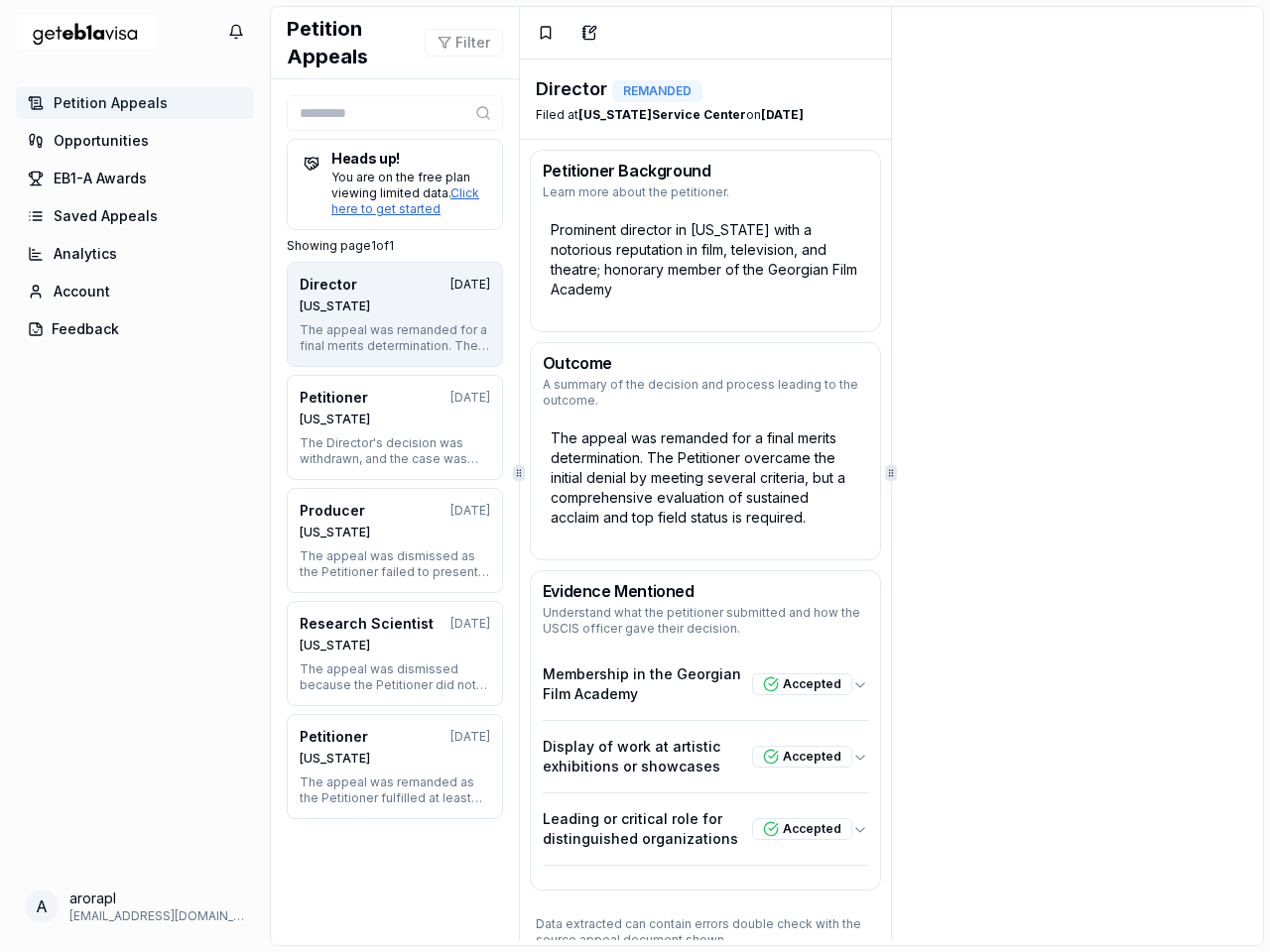 click 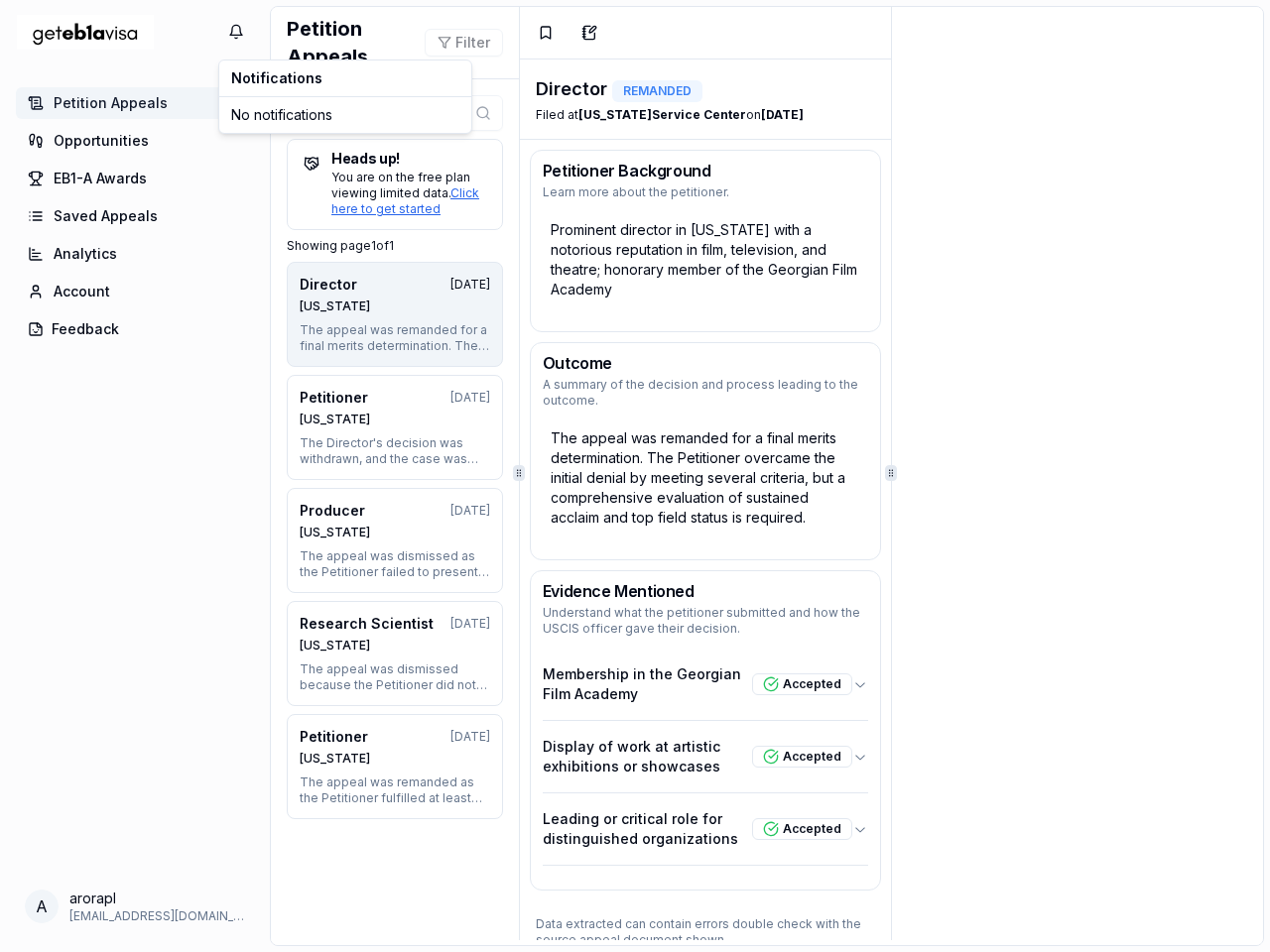 click on "0 Petition Appeals Opportunities EB1-A Awards Saved Appeals Analytics Account  Feedback a arorapl [EMAIL_ADDRESS][DOMAIN_NAME] Petition Appeals Filter Heads up!   You are on the free plan viewing limited data.  Click here to get started Showing page  1  of  1   Director [DATE] [US_STATE] The appeal was remanded for a final merits determination. The Petitioner overcame the initial denial by meeting several criteria, but a comprehensive evaluation of sustained acclaim and top field stat Petitioner [DATE] [US_STATE] The Director's decision was withdrawn, and the case was remanded for a new decision. The Petitioner successfully demonstrated that they met at least three of the required criteria, prompting further r Producer [DATE] [US_STATE] The appeal was dismissed as the Petitioner failed to present new facts or demonstrate any legal or factual errors in the previous decision. The evidence provided did not meet the necessary regulatory  Research Scientist [DATE] [US_STATE] Petitioner [DATE] [US_STATE]" at bounding box center [635, 476] 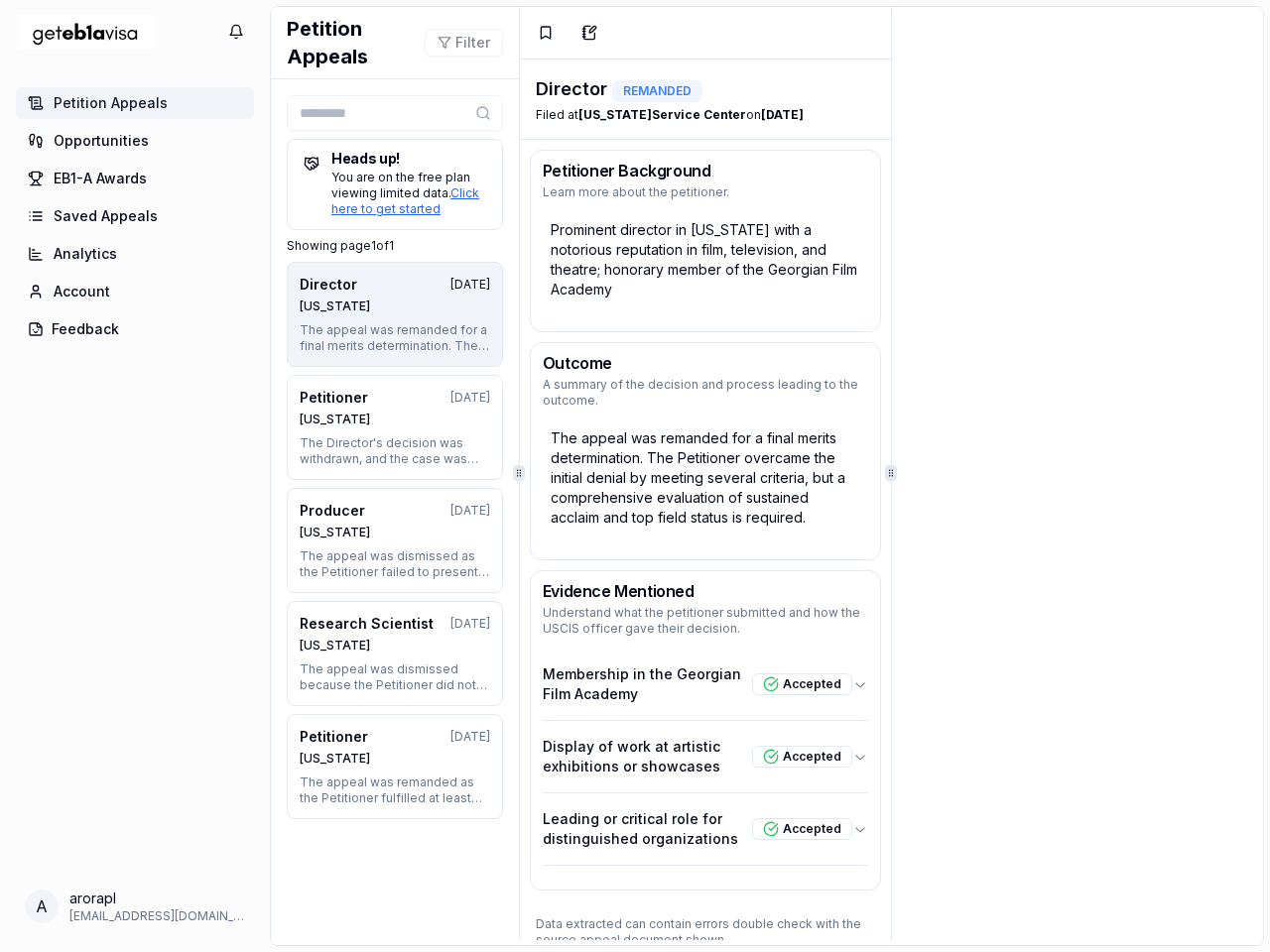 click on "Filter" at bounding box center (463, 43) 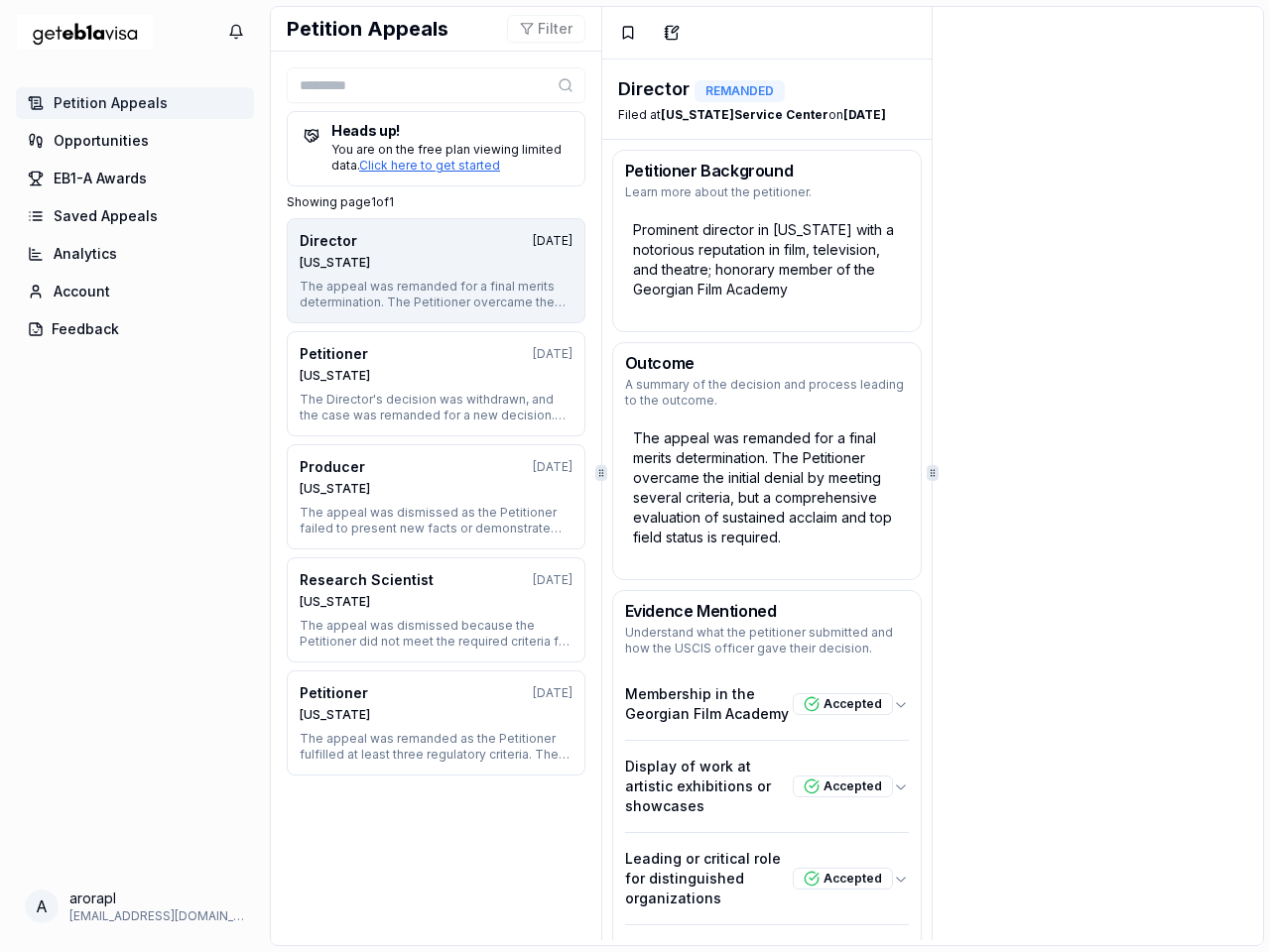scroll, scrollTop: 0, scrollLeft: 0, axis: both 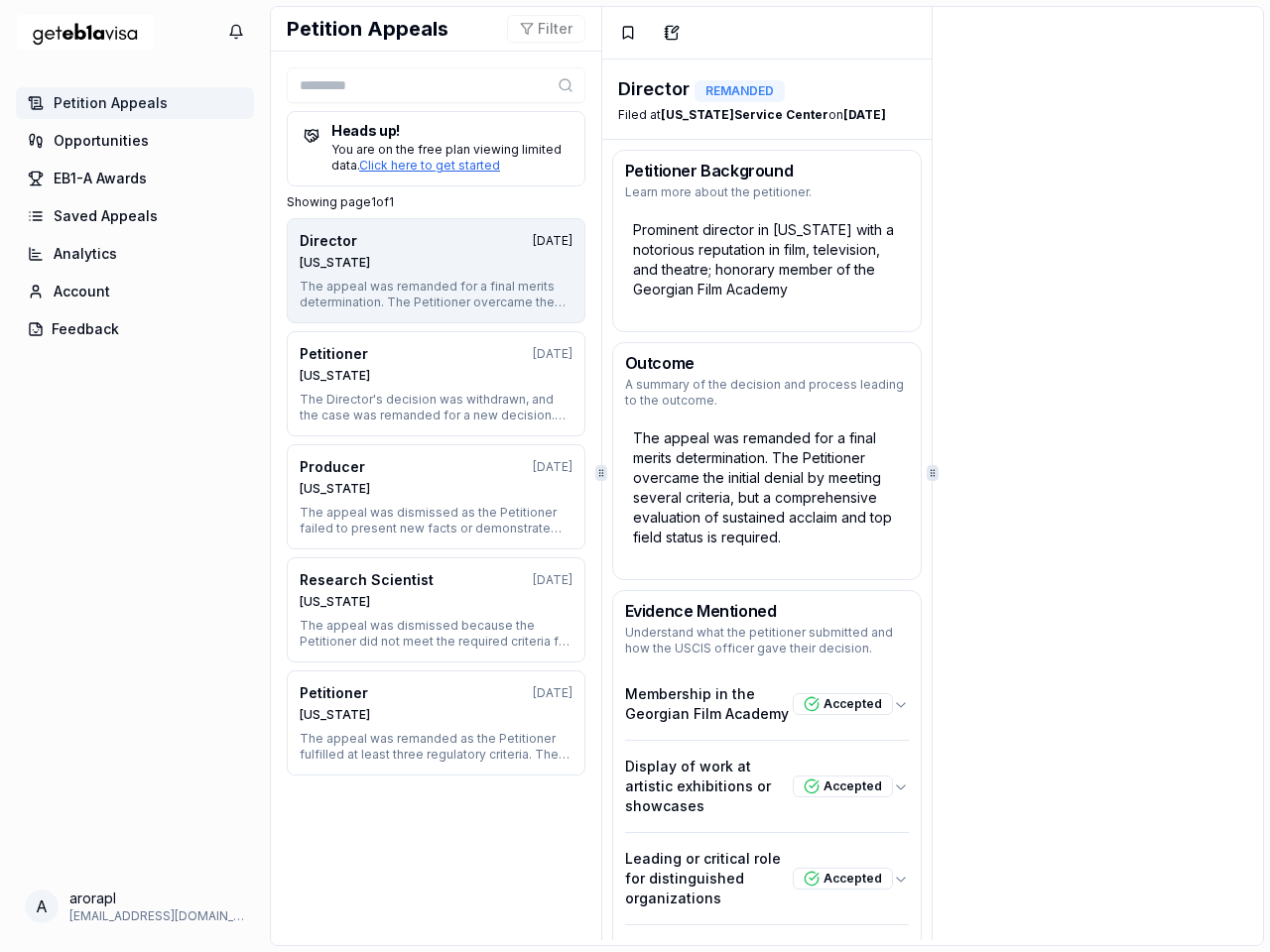 click 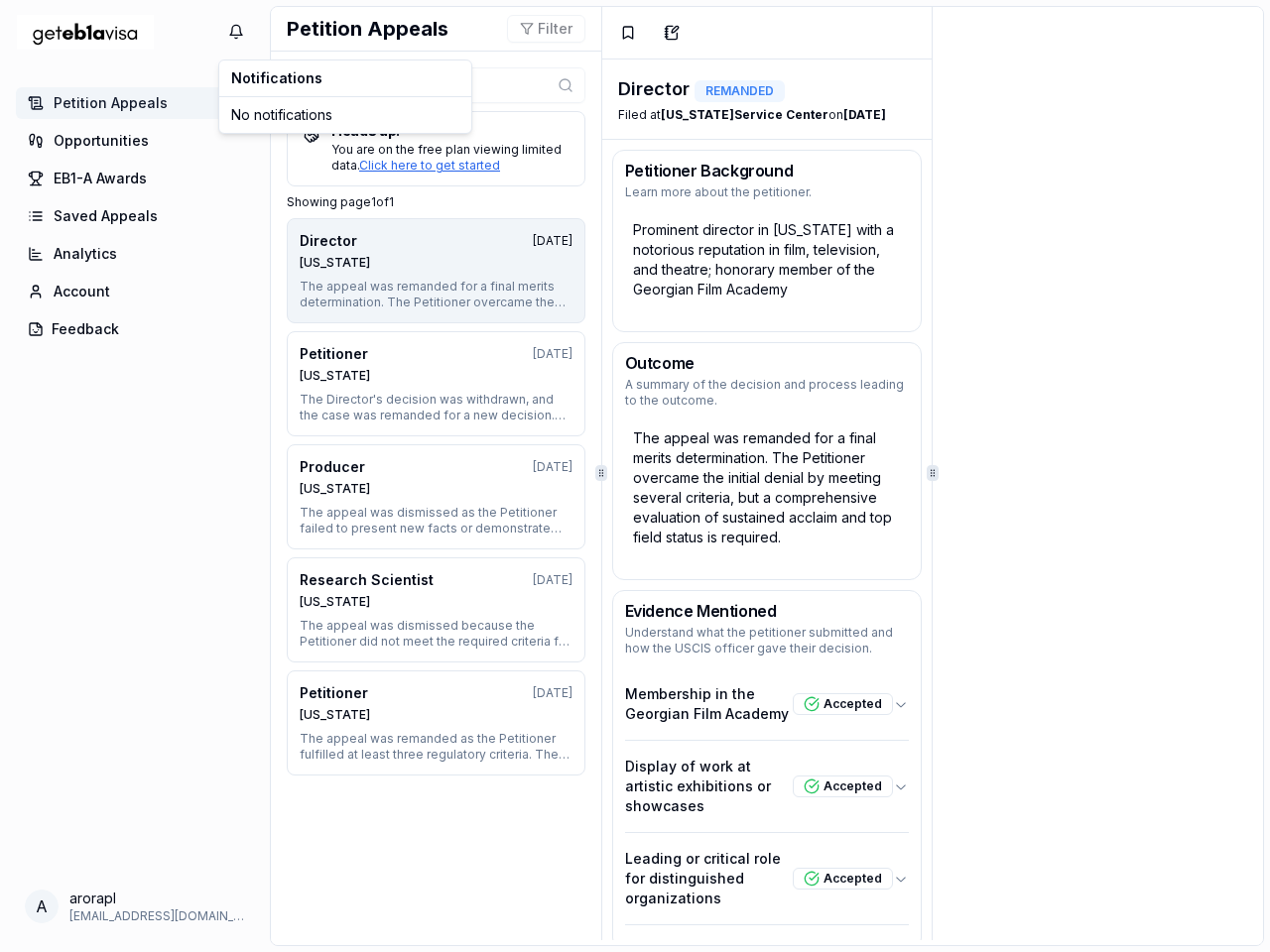click on "0 Petition Appeals Opportunities EB1-A Awards Saved Appeals Analytics Account  Feedback a arorapl [EMAIL_ADDRESS][DOMAIN_NAME] Petition Appeals Filter Heads up!   You are on the free plan viewing limited data.  Click here to get started Showing page  1  of  1   Director [DATE] [US_STATE] The appeal was remanded for a final merits determination. The Petitioner overcame the initial denial by meeting several criteria, but a comprehensive evaluation of sustained acclaim and top field stat Petitioner [DATE] [US_STATE] The Director's decision was withdrawn, and the case was remanded for a new decision. The Petitioner successfully demonstrated that they met at least three of the required criteria, prompting further r Producer [DATE] [US_STATE] The appeal was dismissed as the Petitioner failed to present new facts or demonstrate any legal or factual errors in the previous decision. The evidence provided did not meet the necessary regulatory  Research Scientist [DATE] [US_STATE] Petitioner [DATE] [US_STATE]" at bounding box center (635, 476) 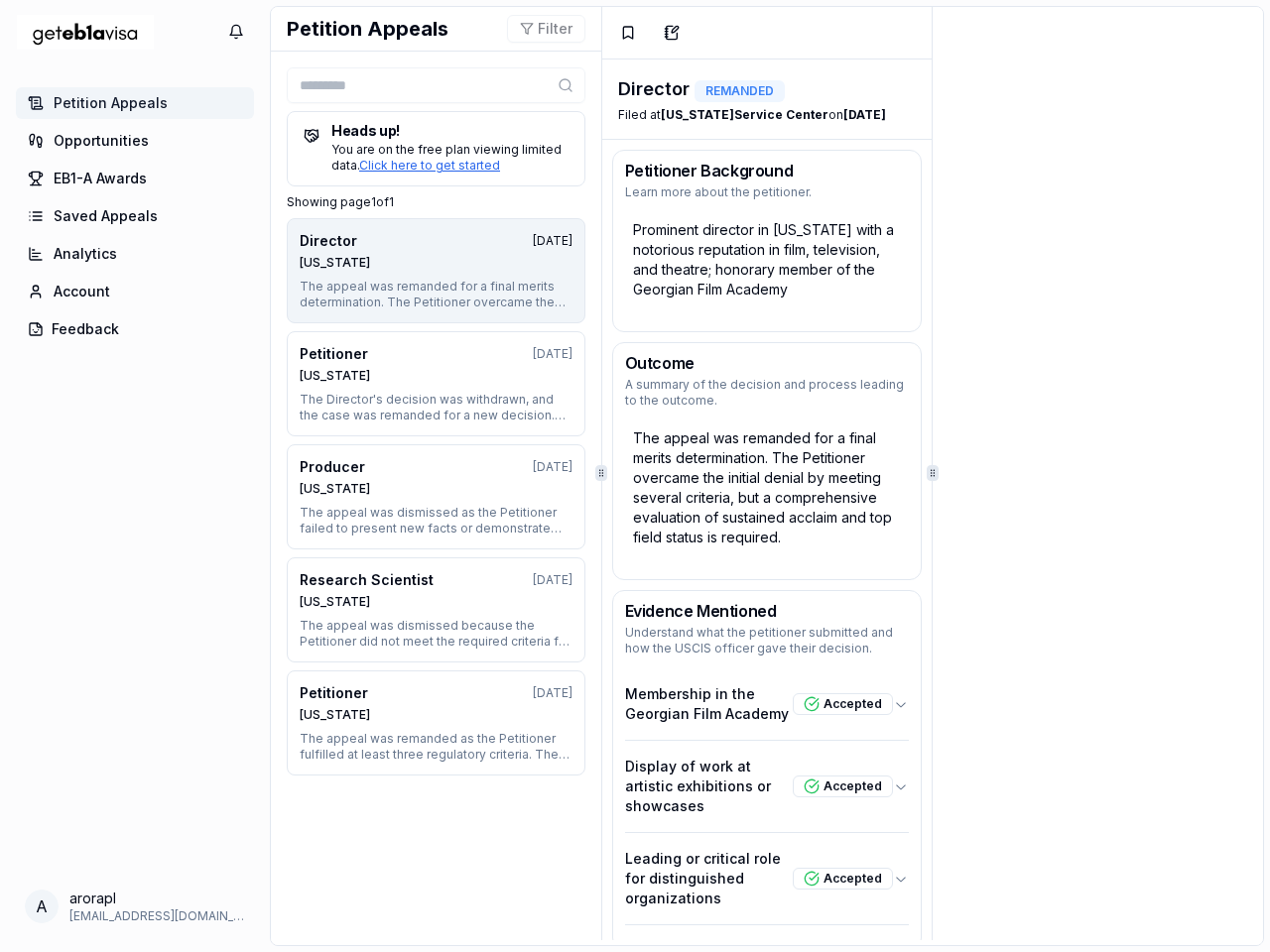 click on "Director 10 months ago Texas The appeal was remanded for a final merits determination. The Petitioner overcame the initial denial by meeting several criteria, but a comprehensive evaluation of sustained acclaim and top field stat" at bounding box center [436, 271] 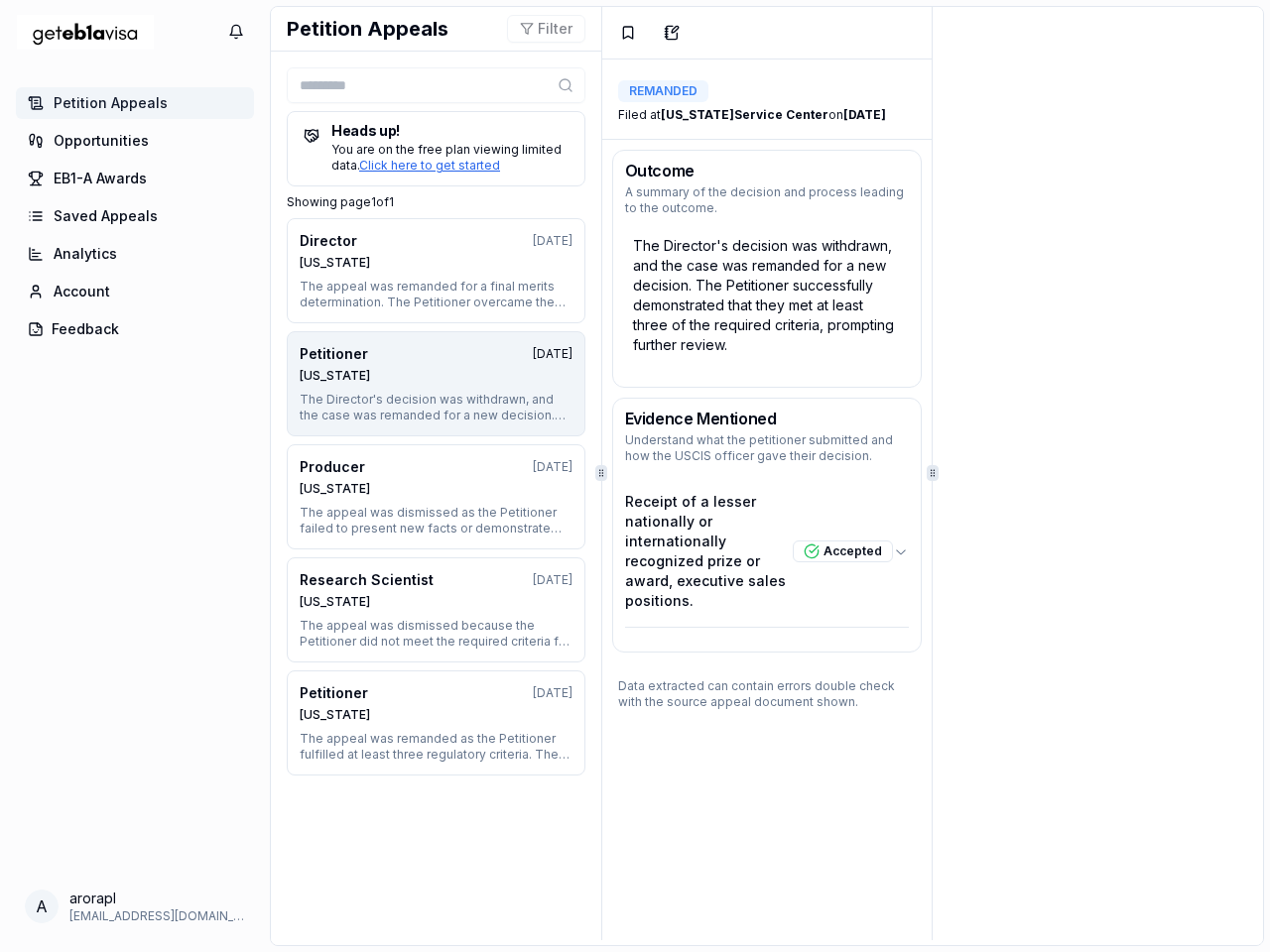 click on "Producer 10 months ago Nebraska The appeal was dismissed as the Petitioner failed to present new facts or demonstrate any legal or factual errors in the previous decision. The evidence provided did not meet the necessary regulatory" at bounding box center (436, 497) 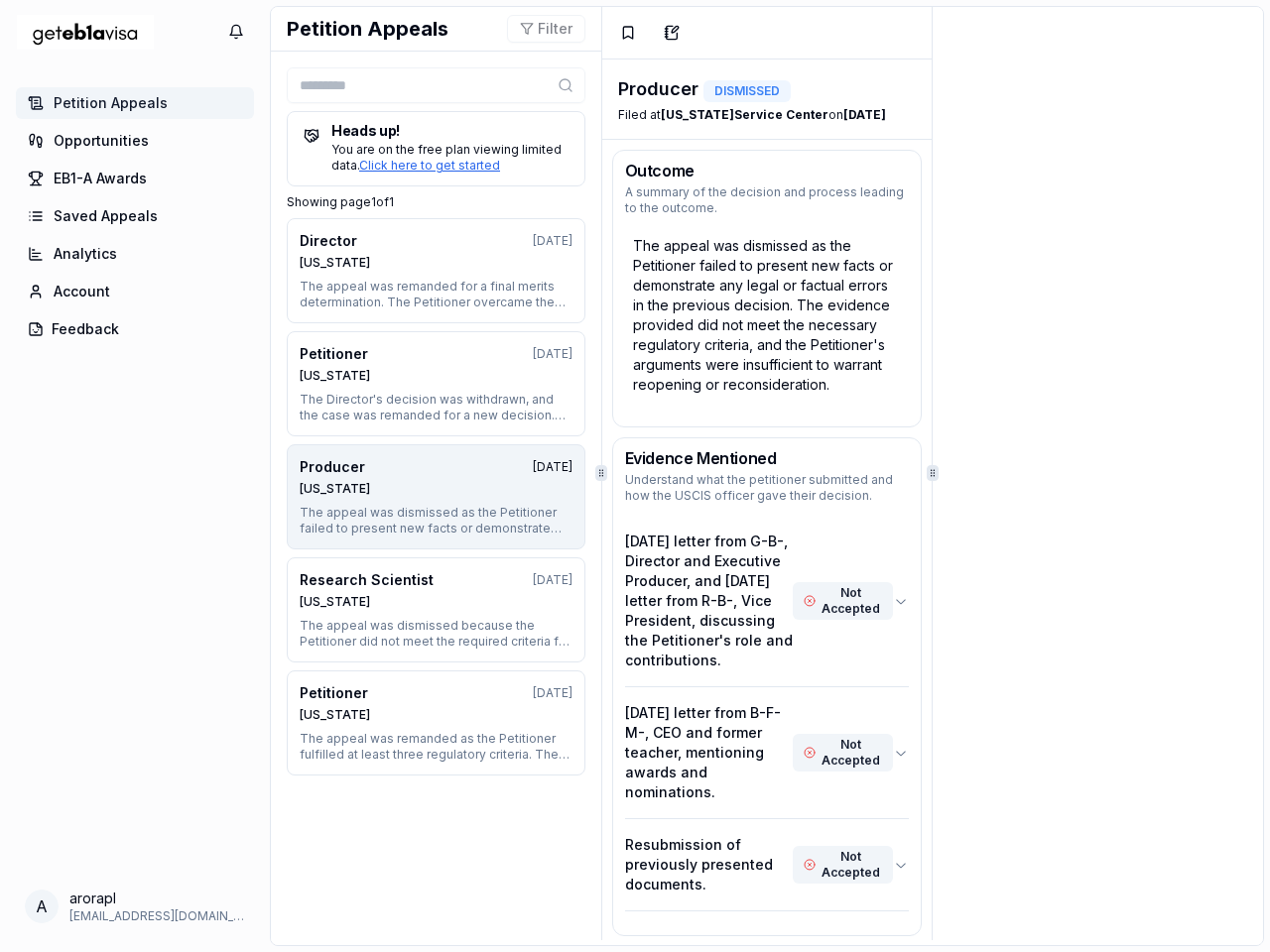 click on "Research Scientist 10 months ago Nebraska The appeal was dismissed because the Petitioner did not meet the required criteria for extraordinary ability classification. The evidence provided was insufficient to establish eligibility under the s" at bounding box center (436, 610) 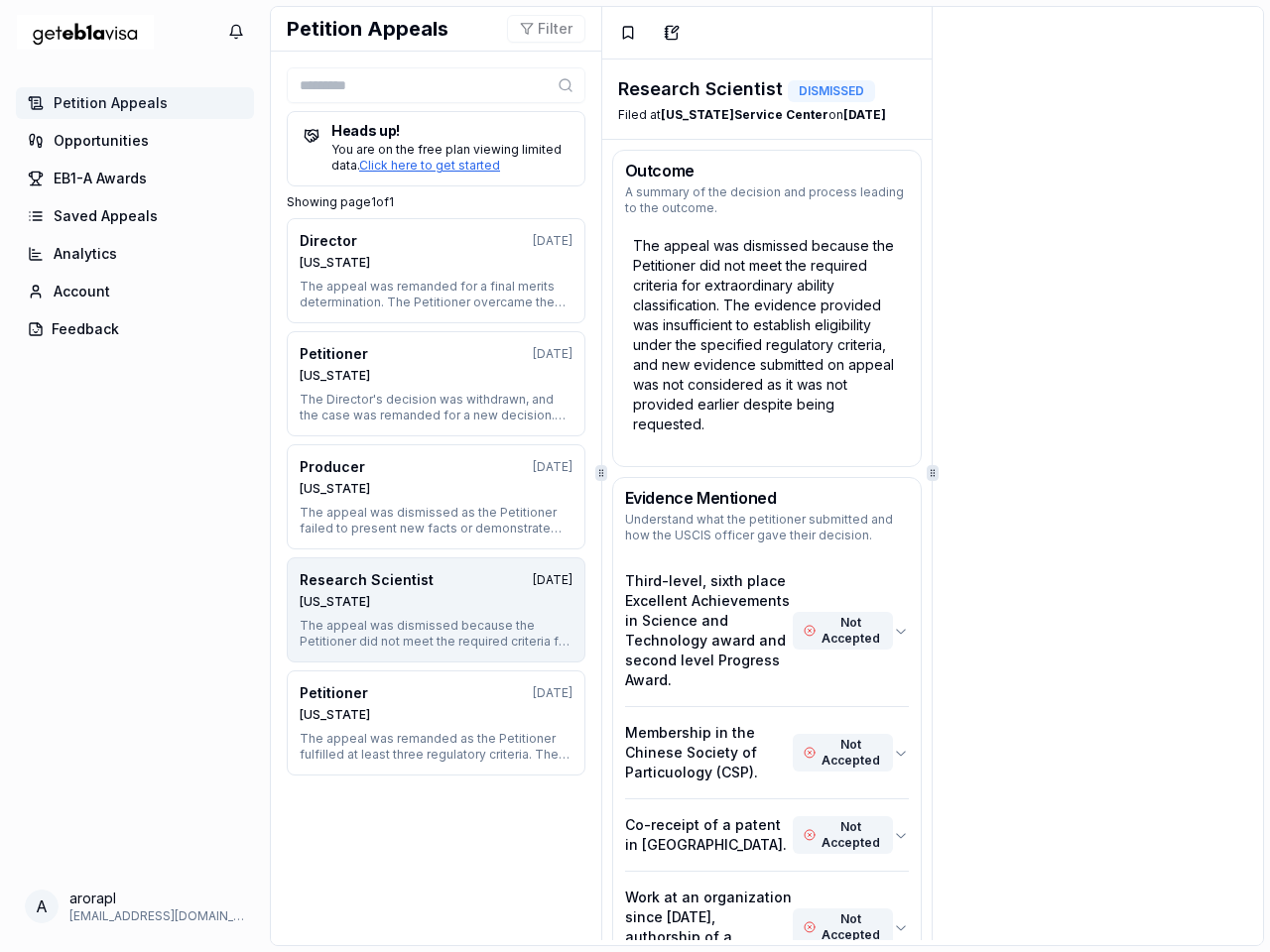 click on "Petitioner 10 months ago Nebraska The appeal was remanded as the Petitioner fulfilled at least three regulatory criteria. The Director's decision was withdrawn, and the case was sent back for a final merits determination." at bounding box center [436, 723] 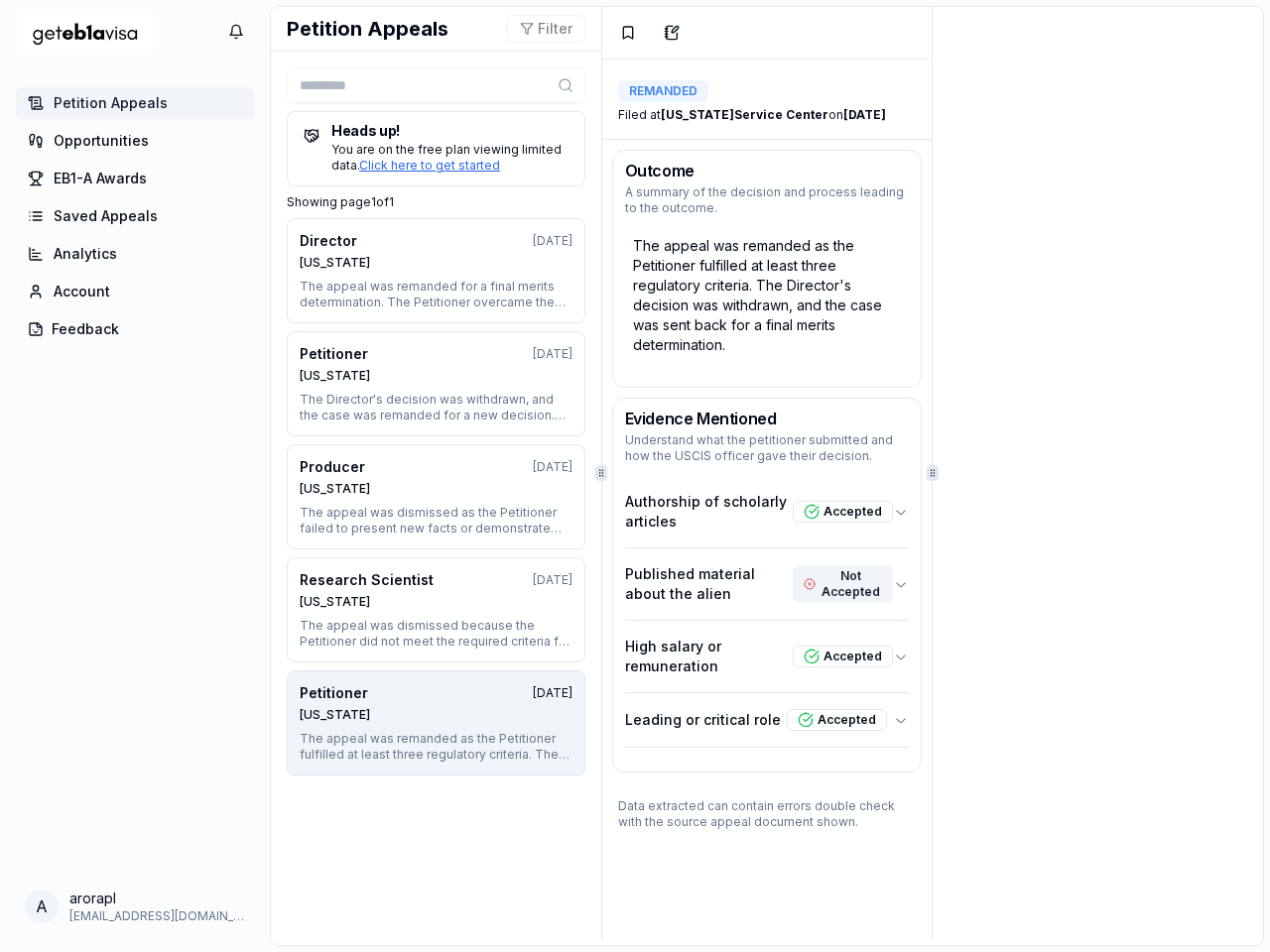 click 